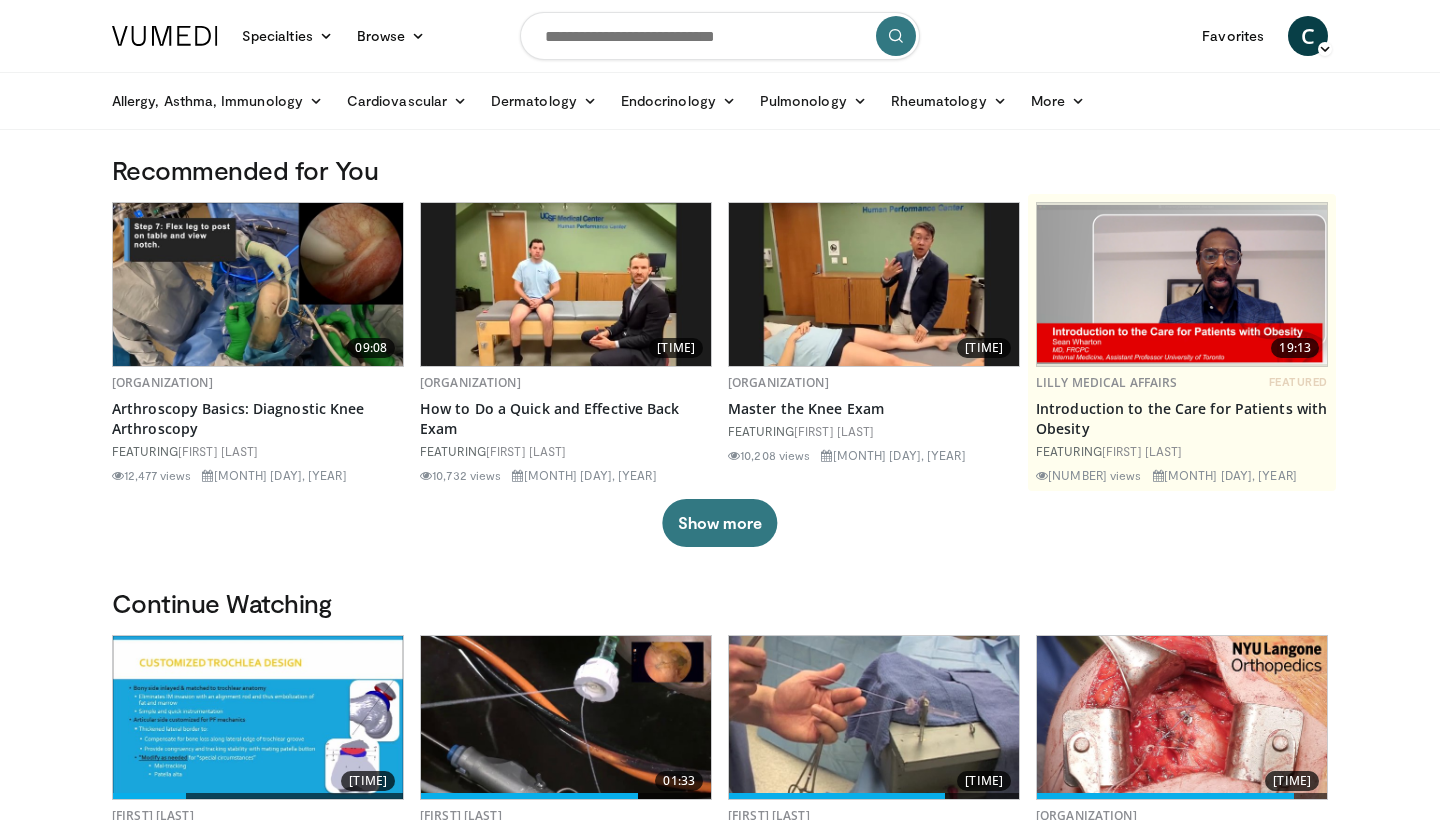 scroll, scrollTop: 0, scrollLeft: 0, axis: both 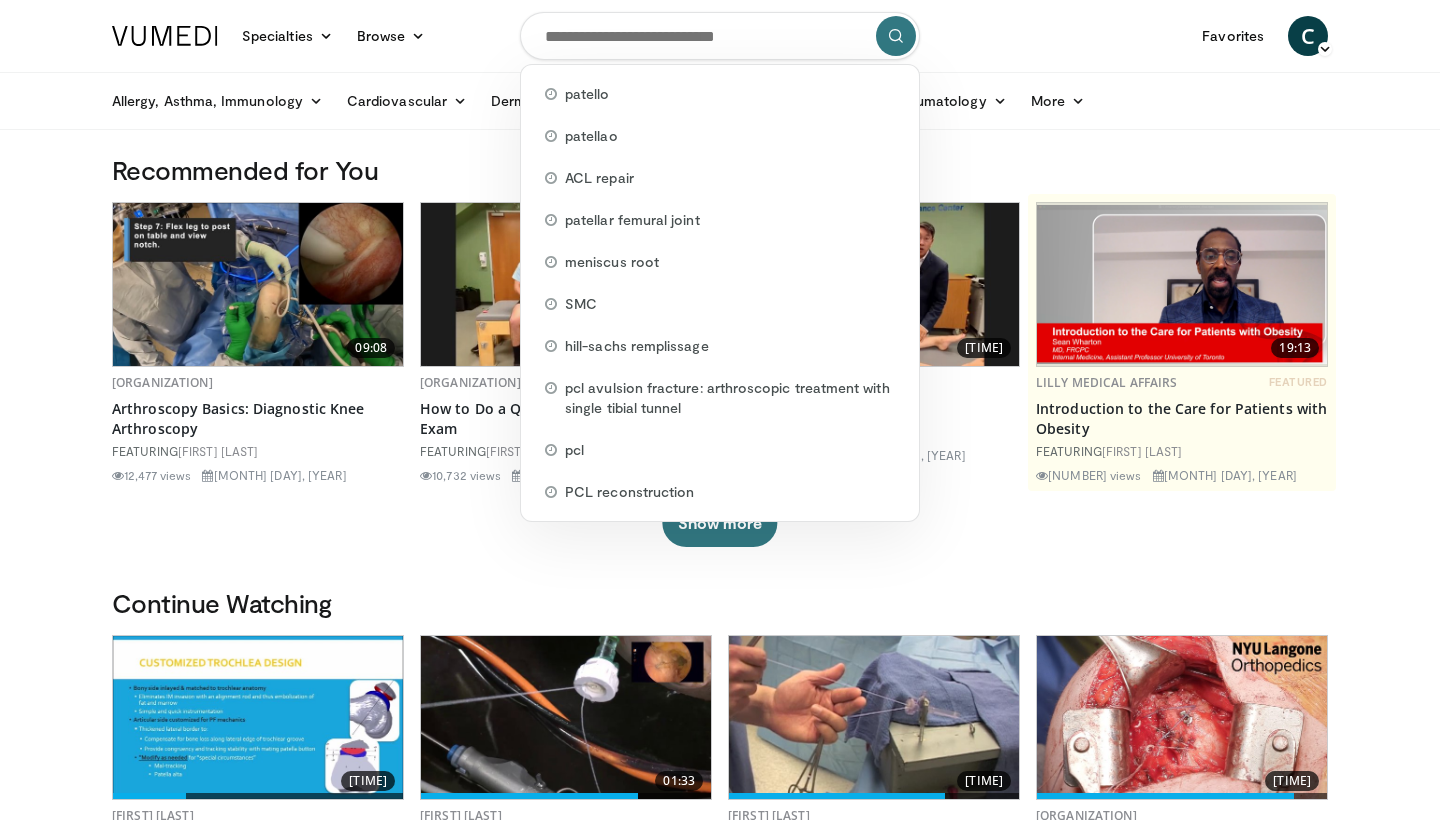 click at bounding box center (720, 36) 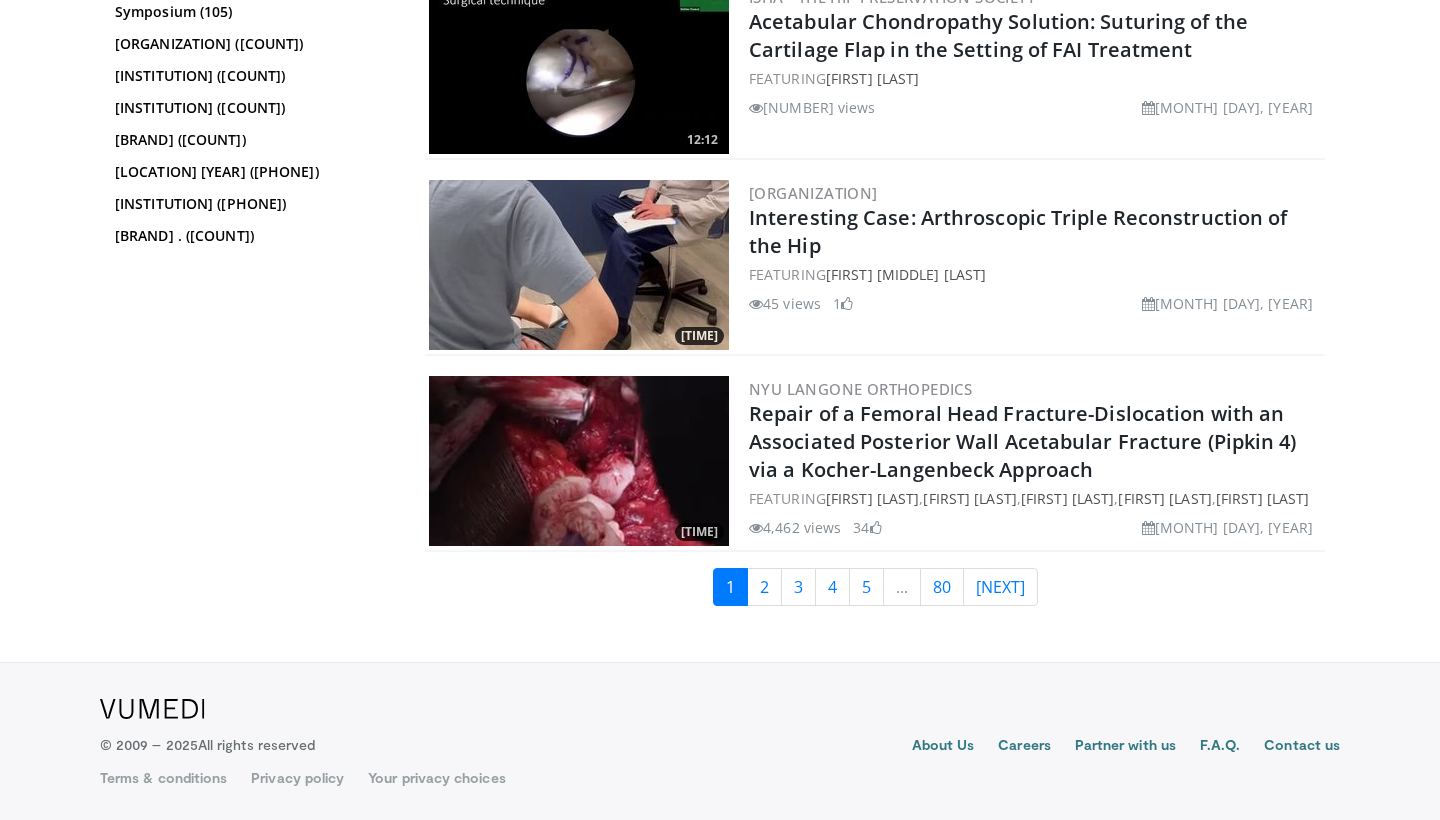 scroll, scrollTop: 4959, scrollLeft: 0, axis: vertical 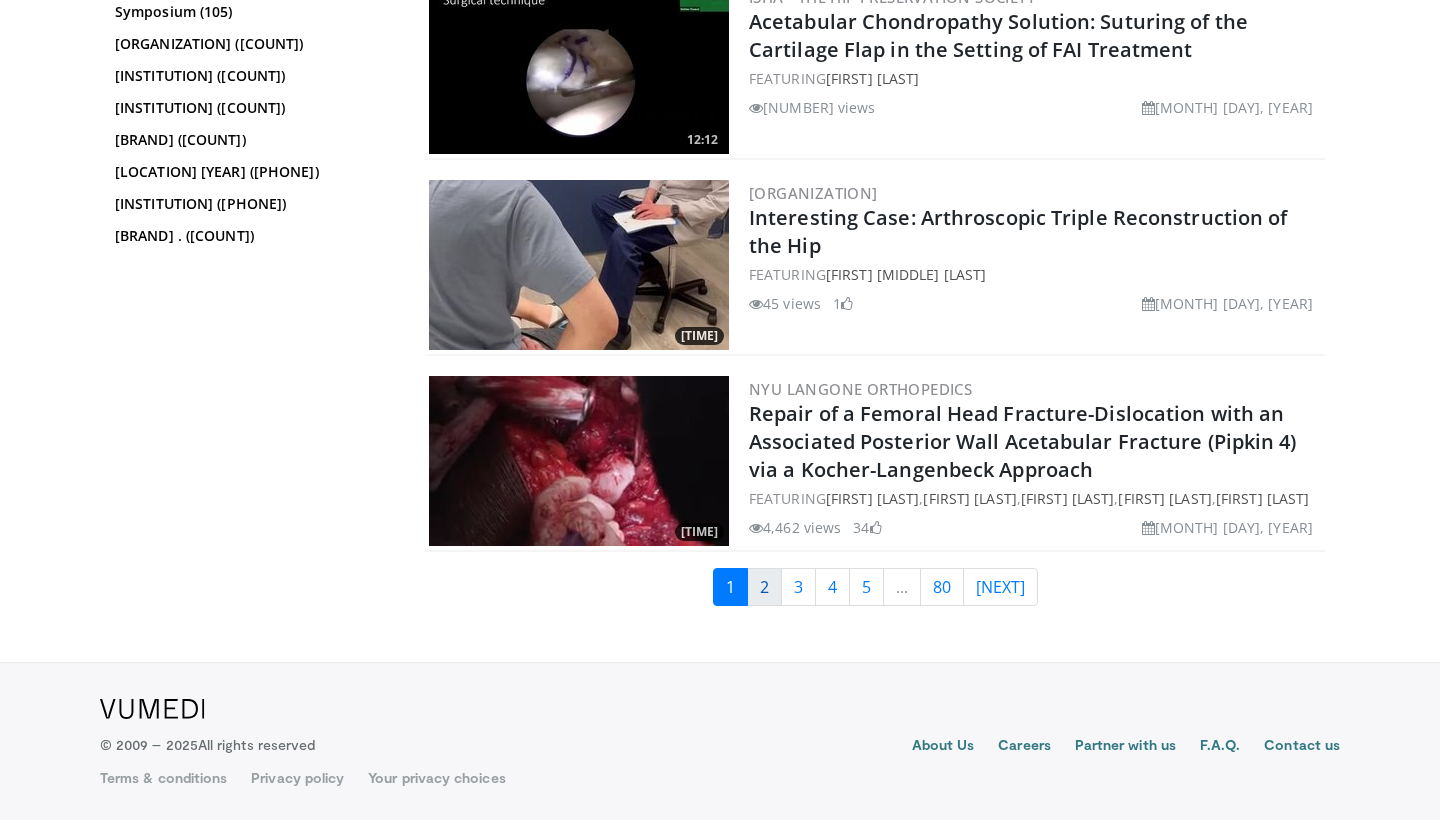 click on "2" at bounding box center [764, 587] 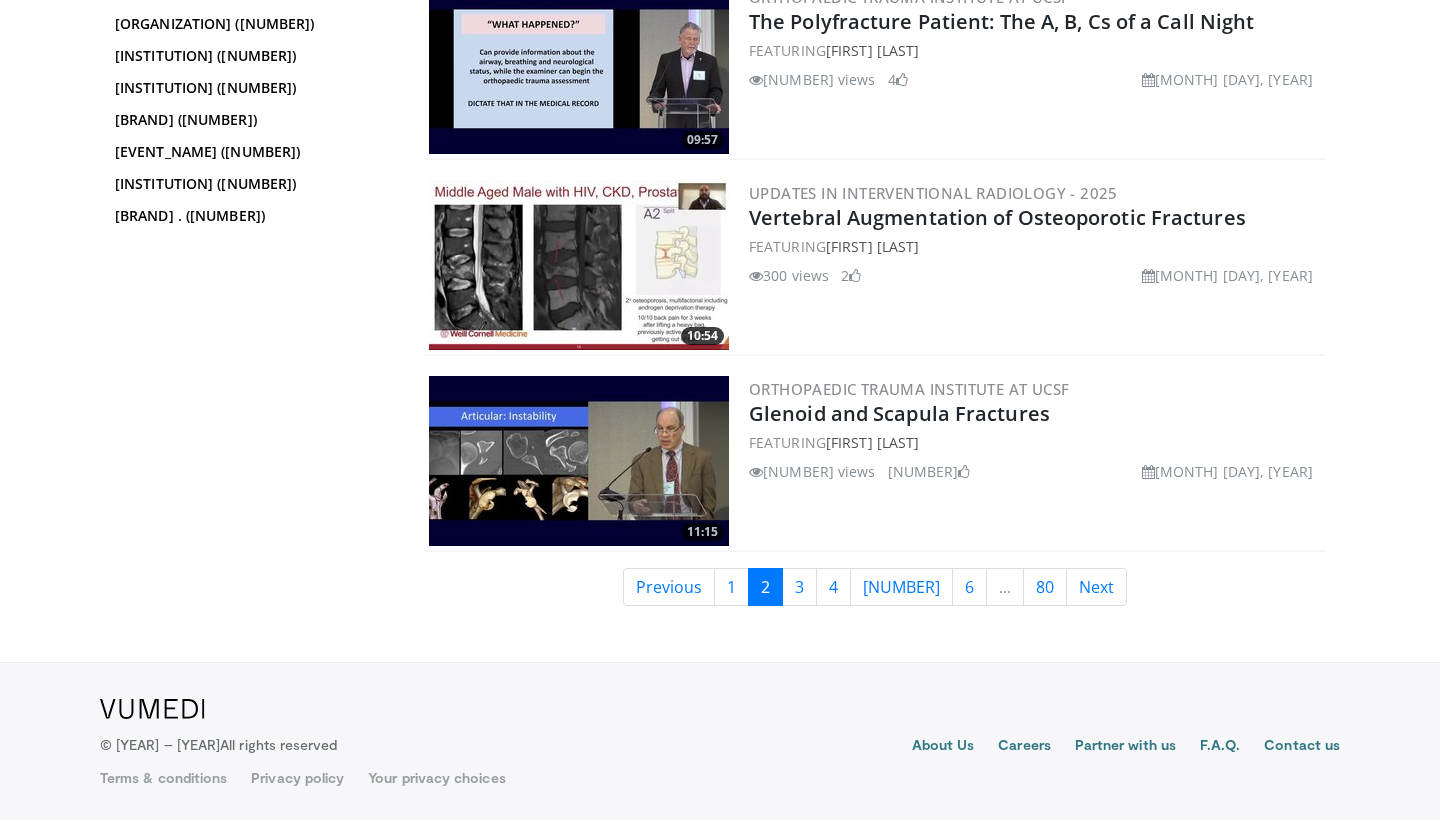 scroll, scrollTop: 4946, scrollLeft: 0, axis: vertical 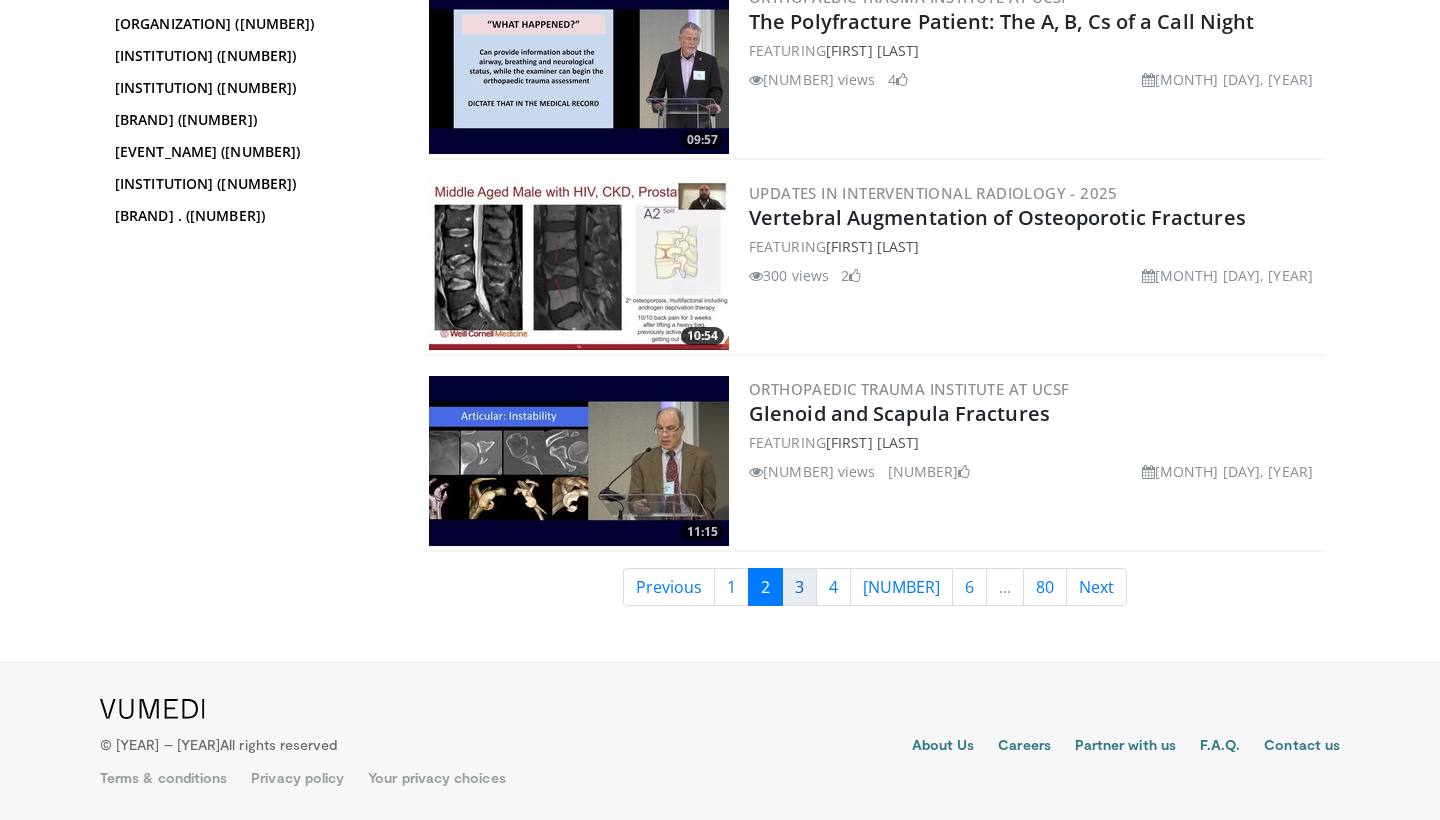 click on "3" at bounding box center [799, 587] 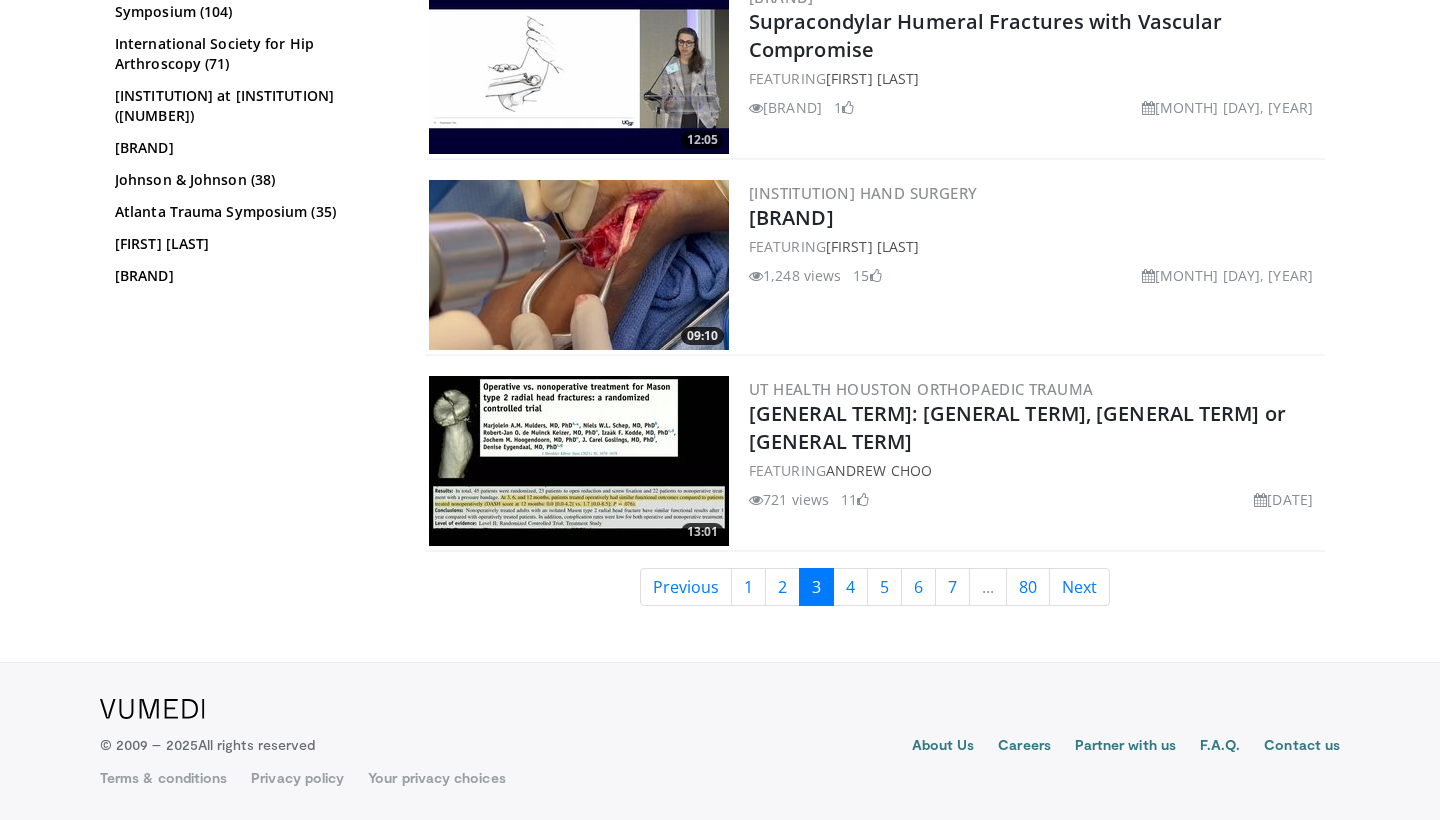 scroll, scrollTop: 4952, scrollLeft: 0, axis: vertical 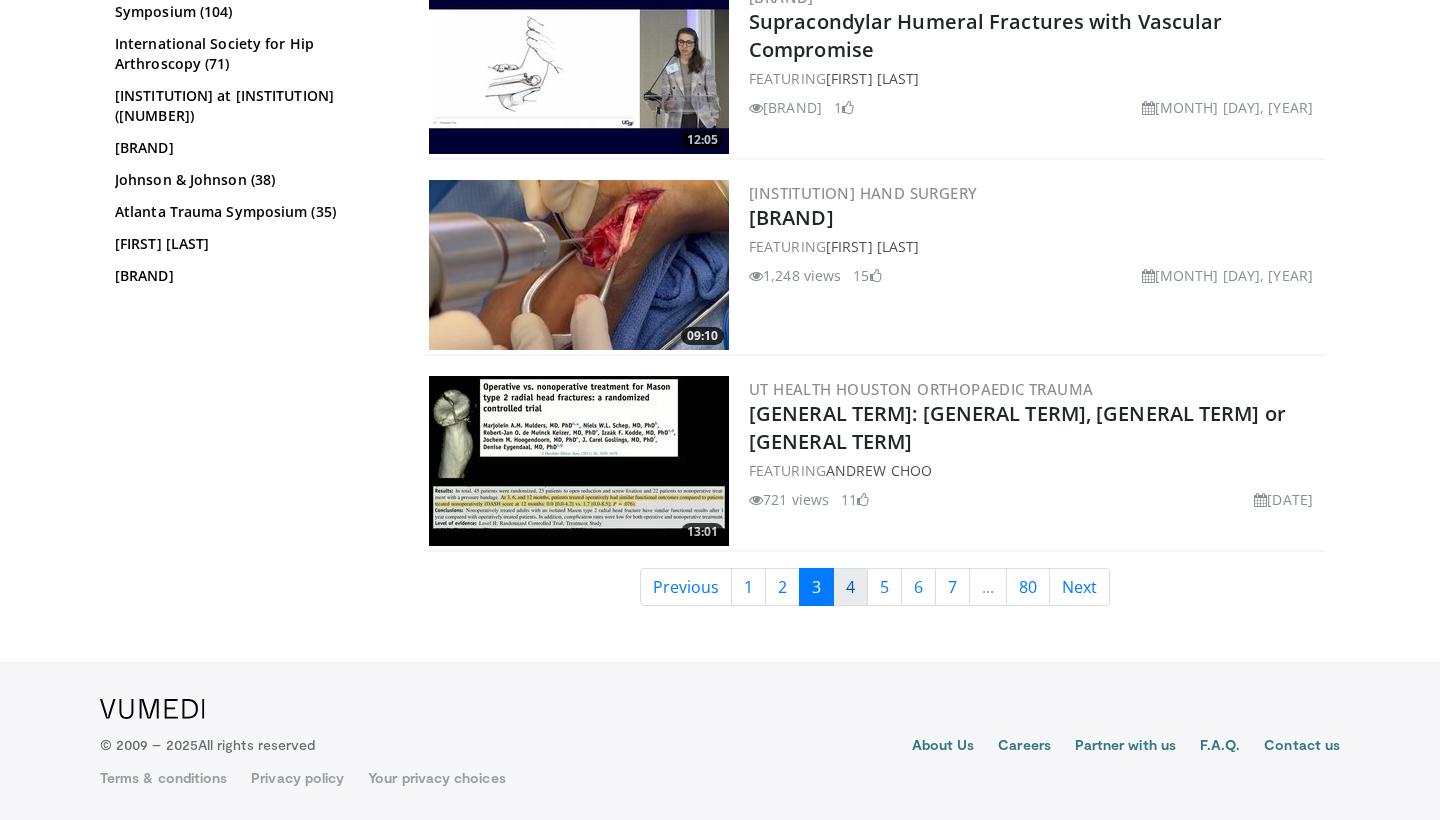 click on "4" at bounding box center [850, 587] 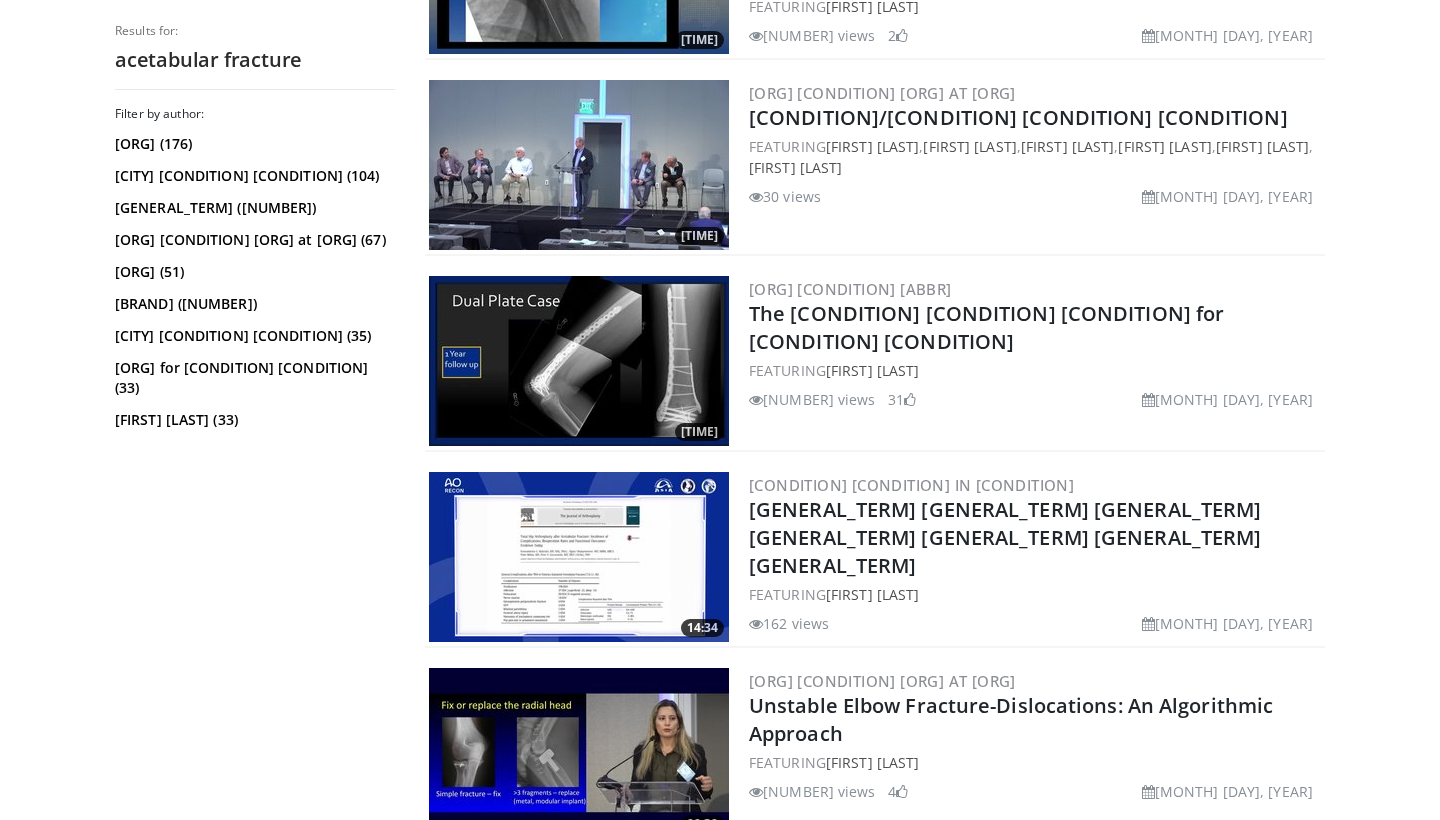 scroll, scrollTop: 2963, scrollLeft: 0, axis: vertical 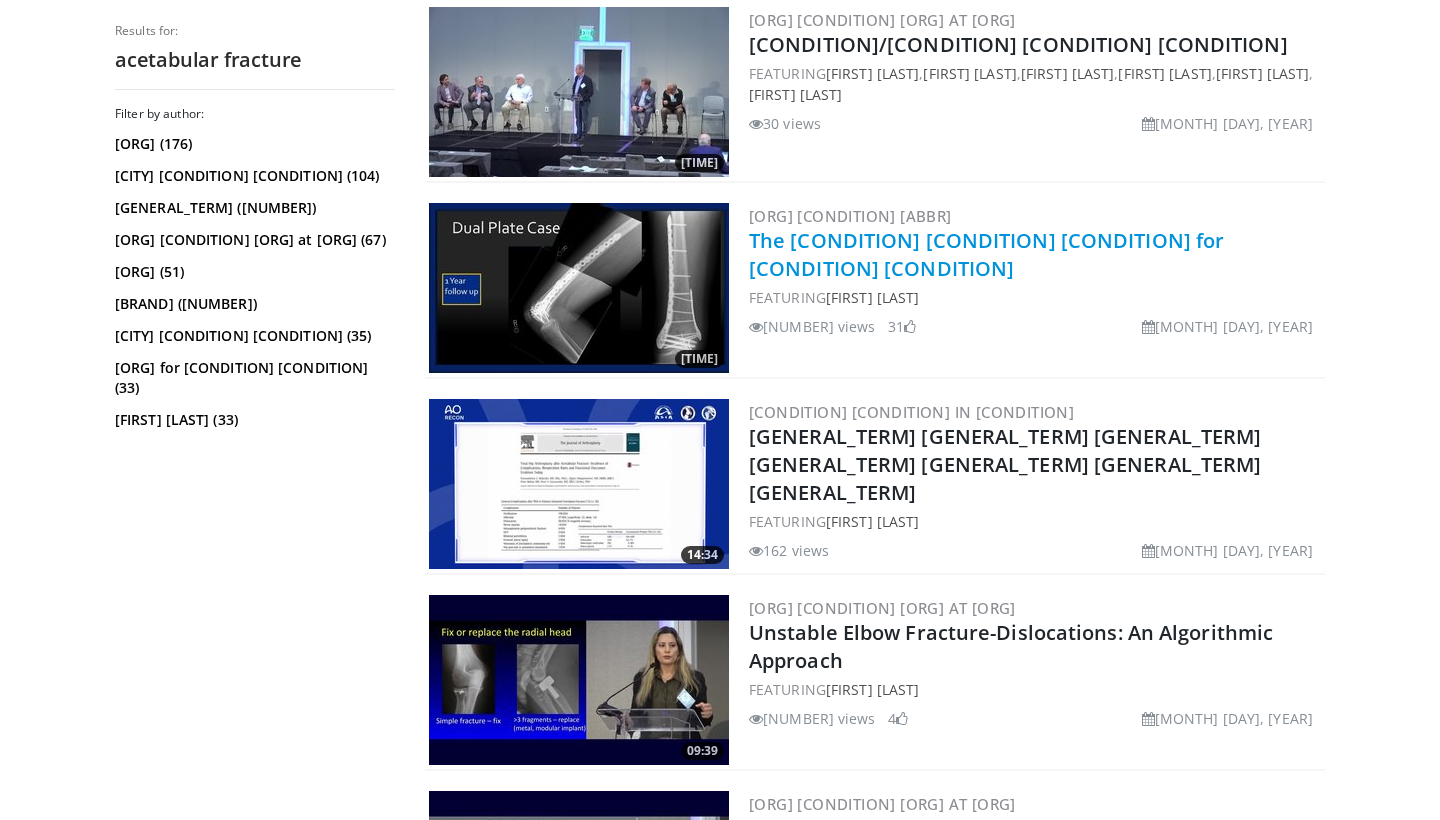 click on "The Nail Plate Combination for Complex Fractures" at bounding box center [986, 254] 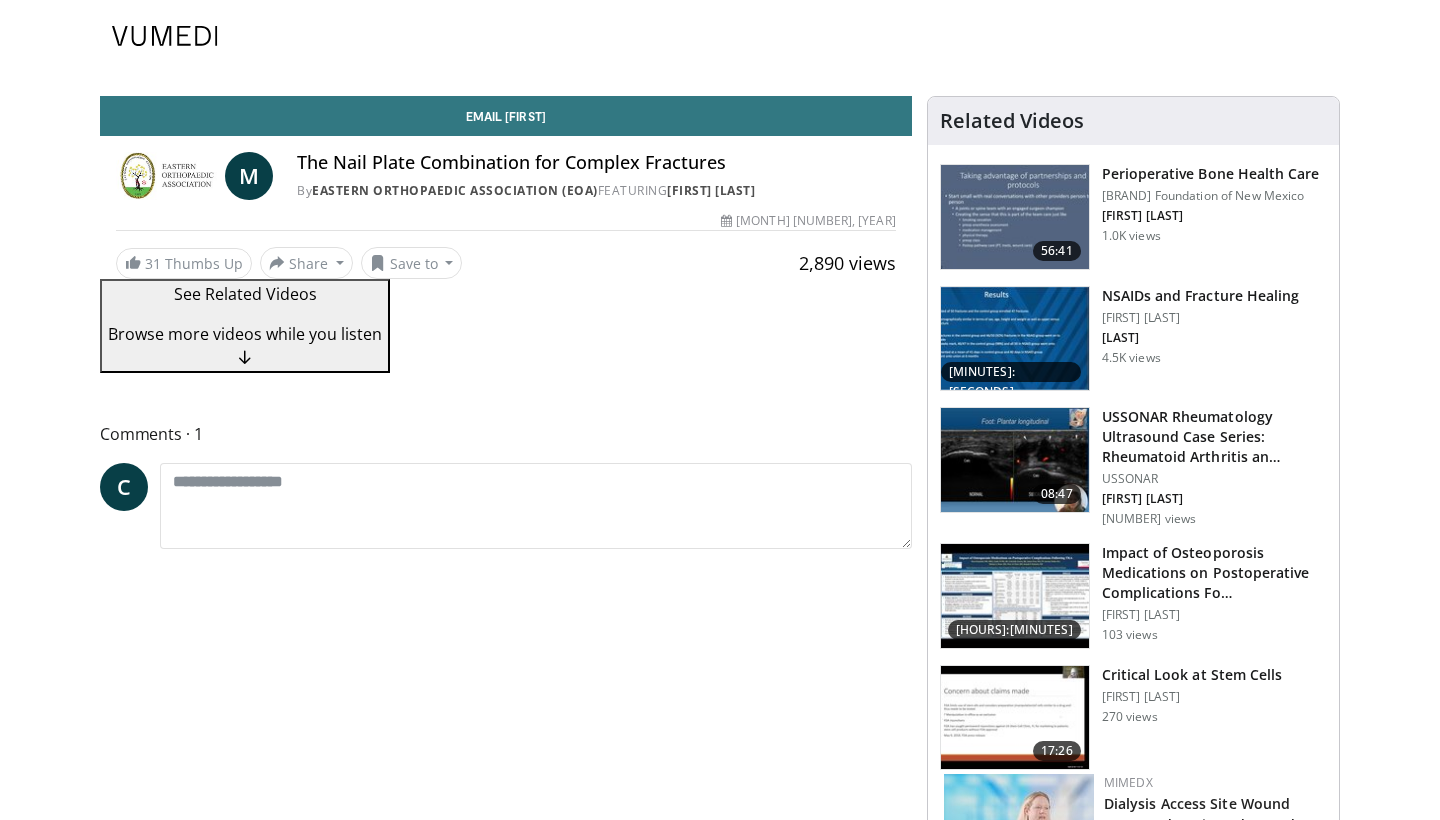scroll, scrollTop: 0, scrollLeft: 0, axis: both 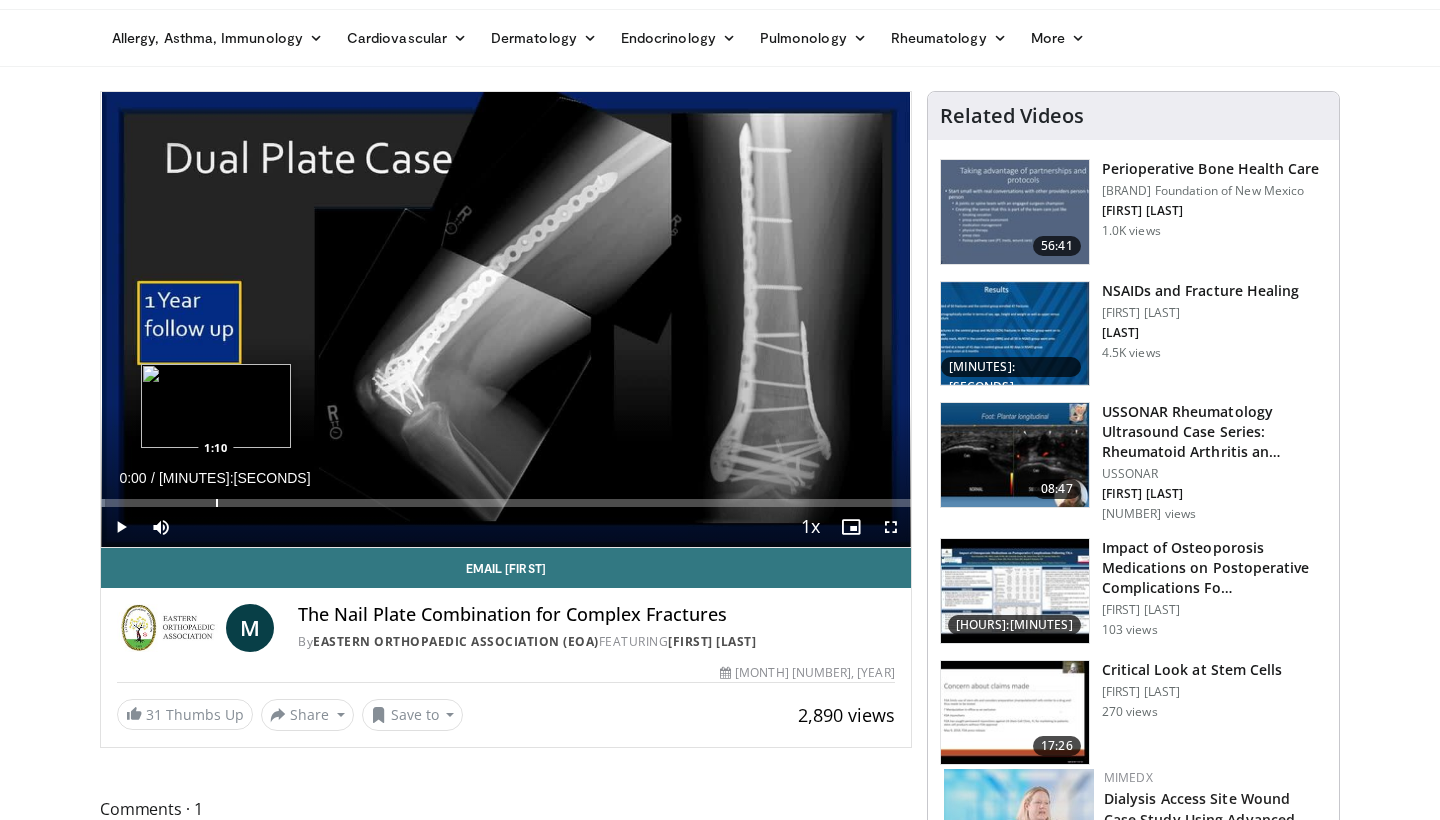 click at bounding box center [217, 503] 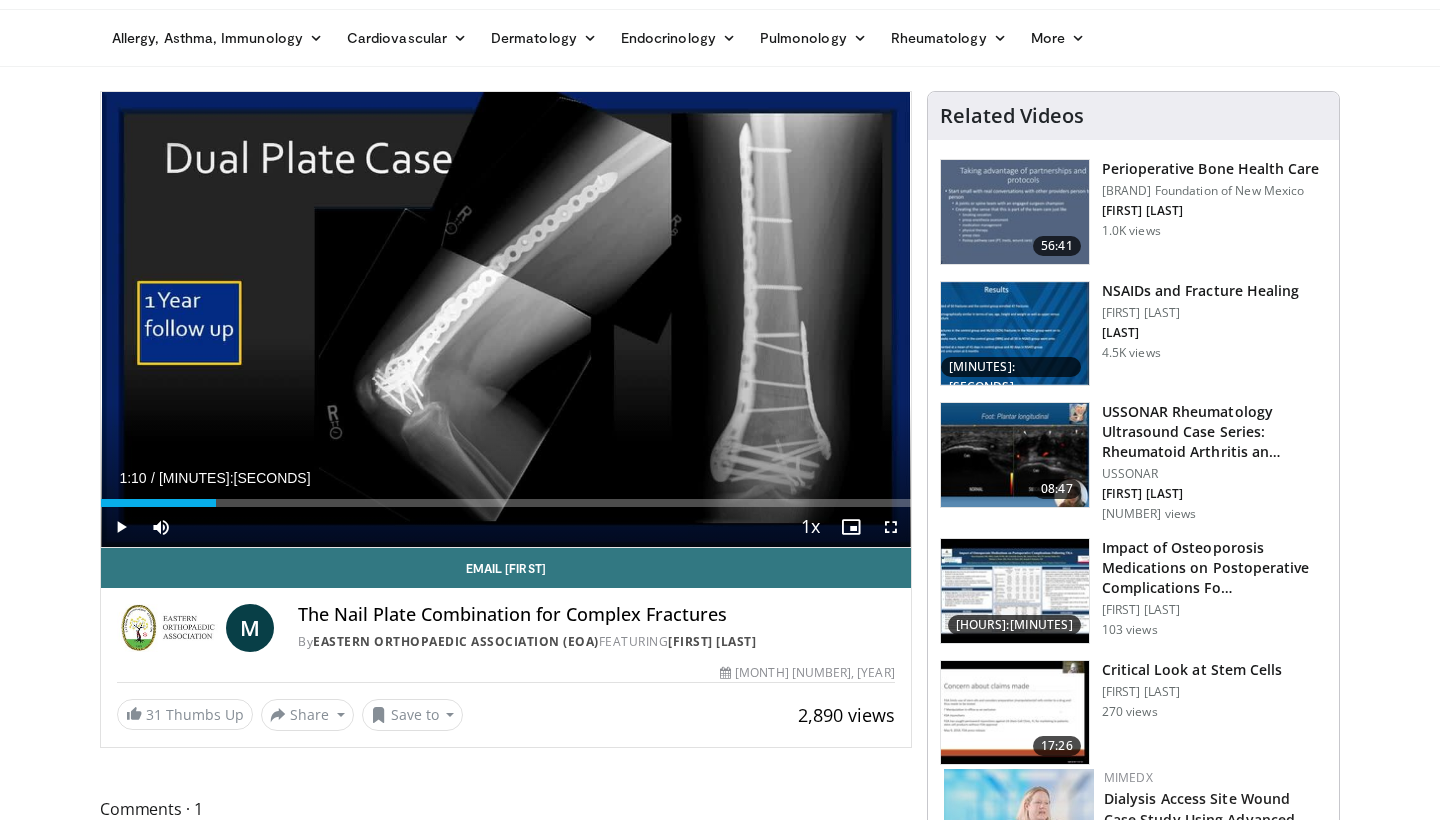 click at bounding box center [366, 503] 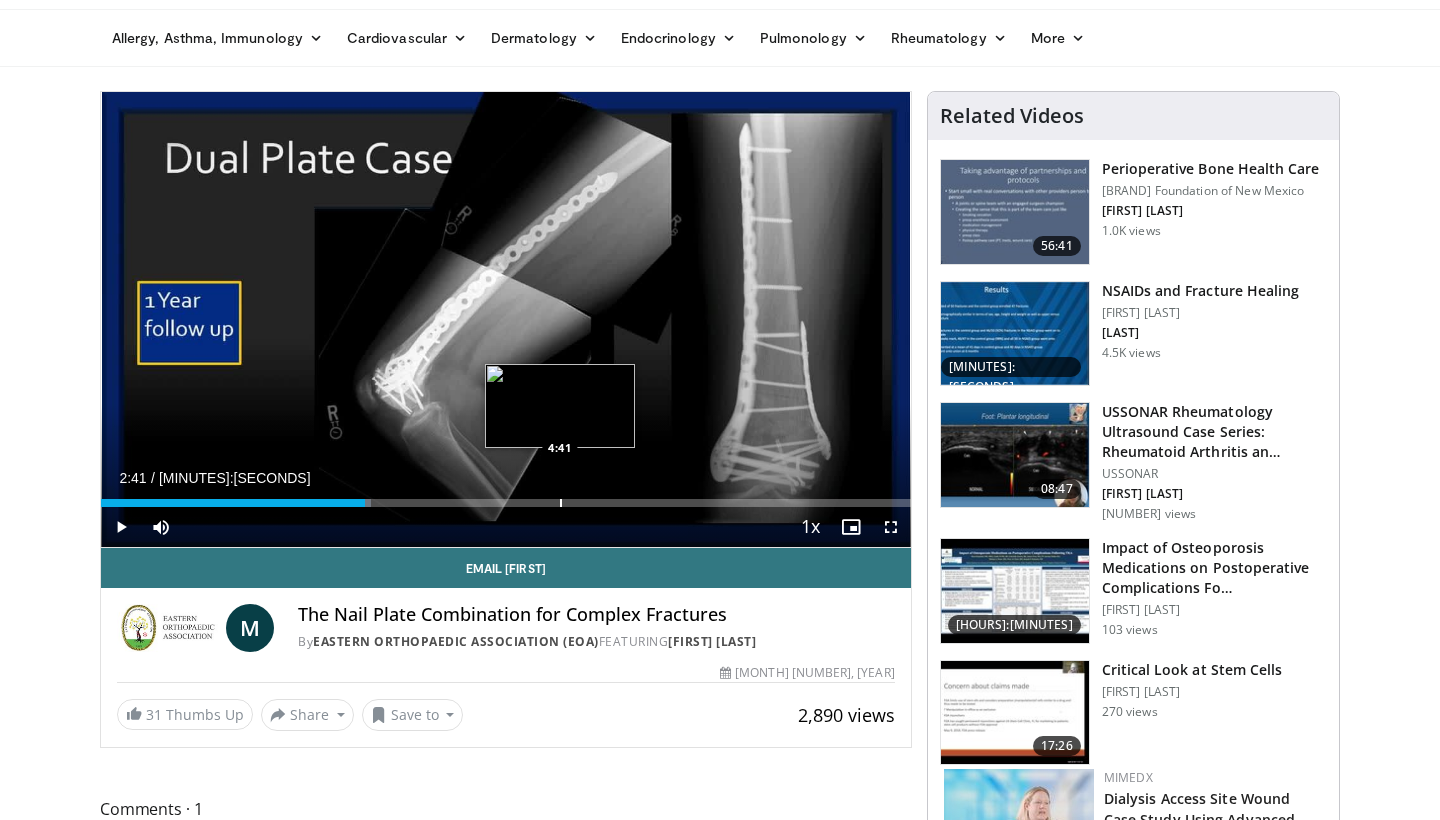 click at bounding box center (561, 503) 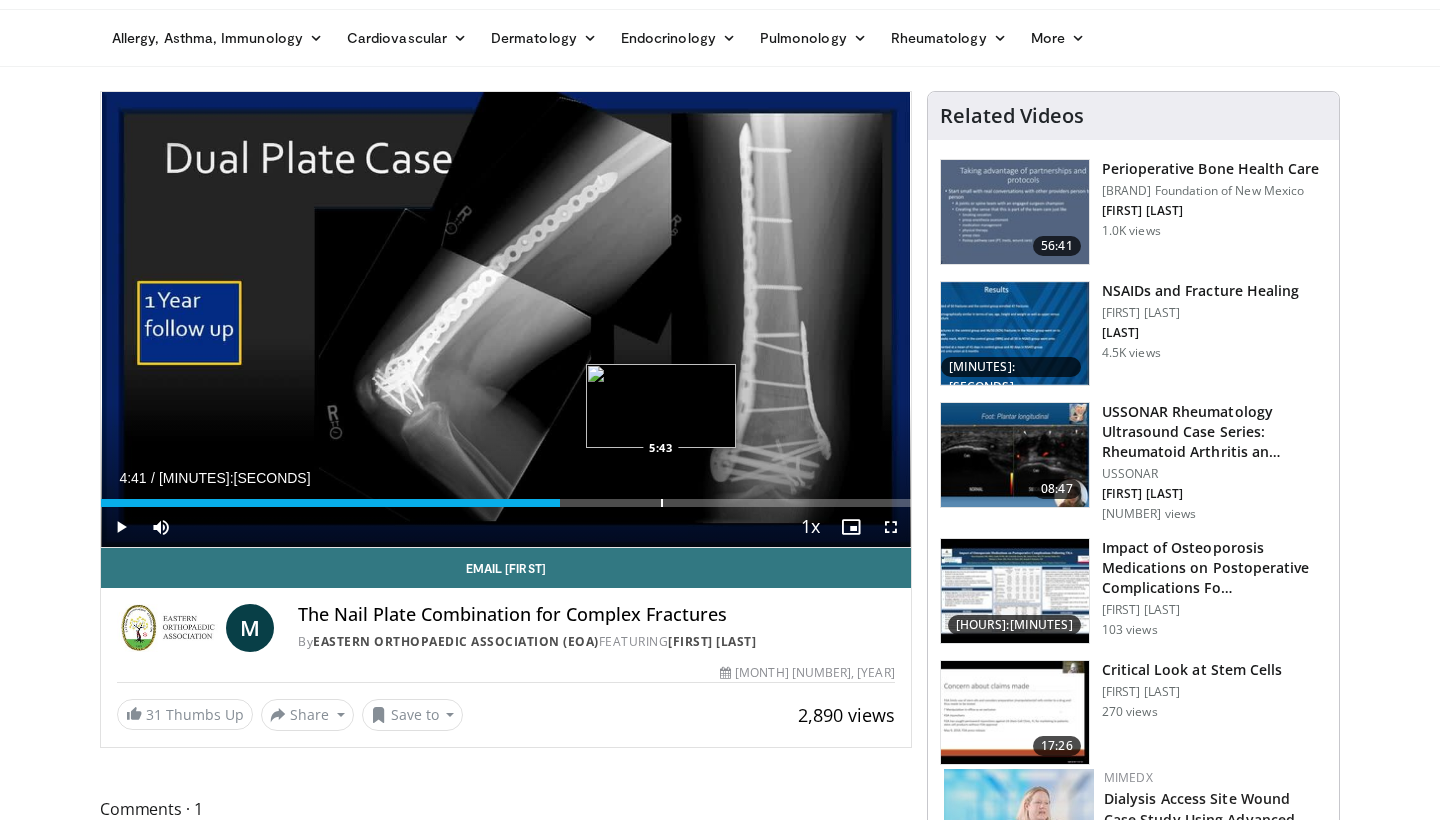 click at bounding box center (662, 503) 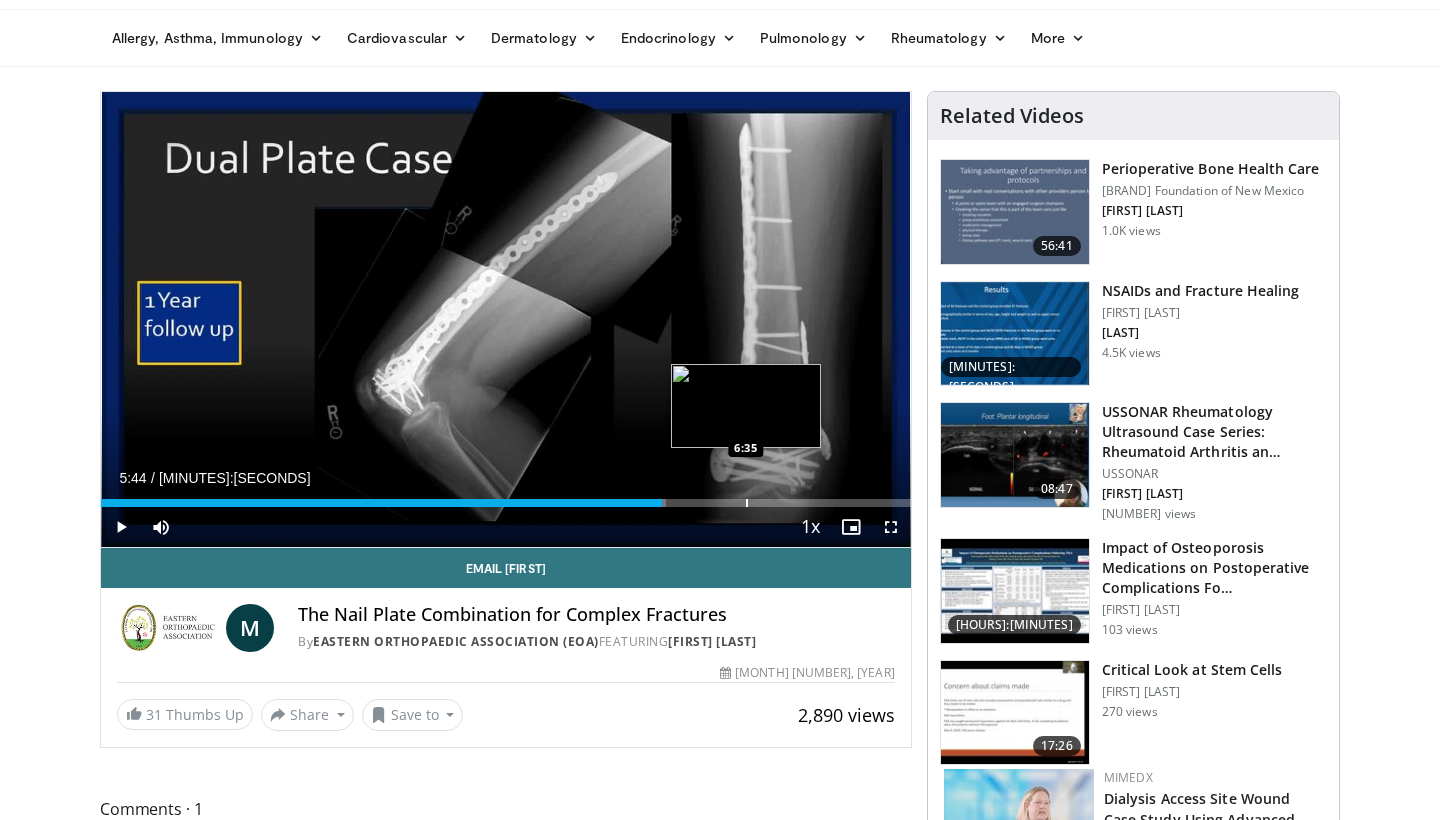 click at bounding box center (747, 503) 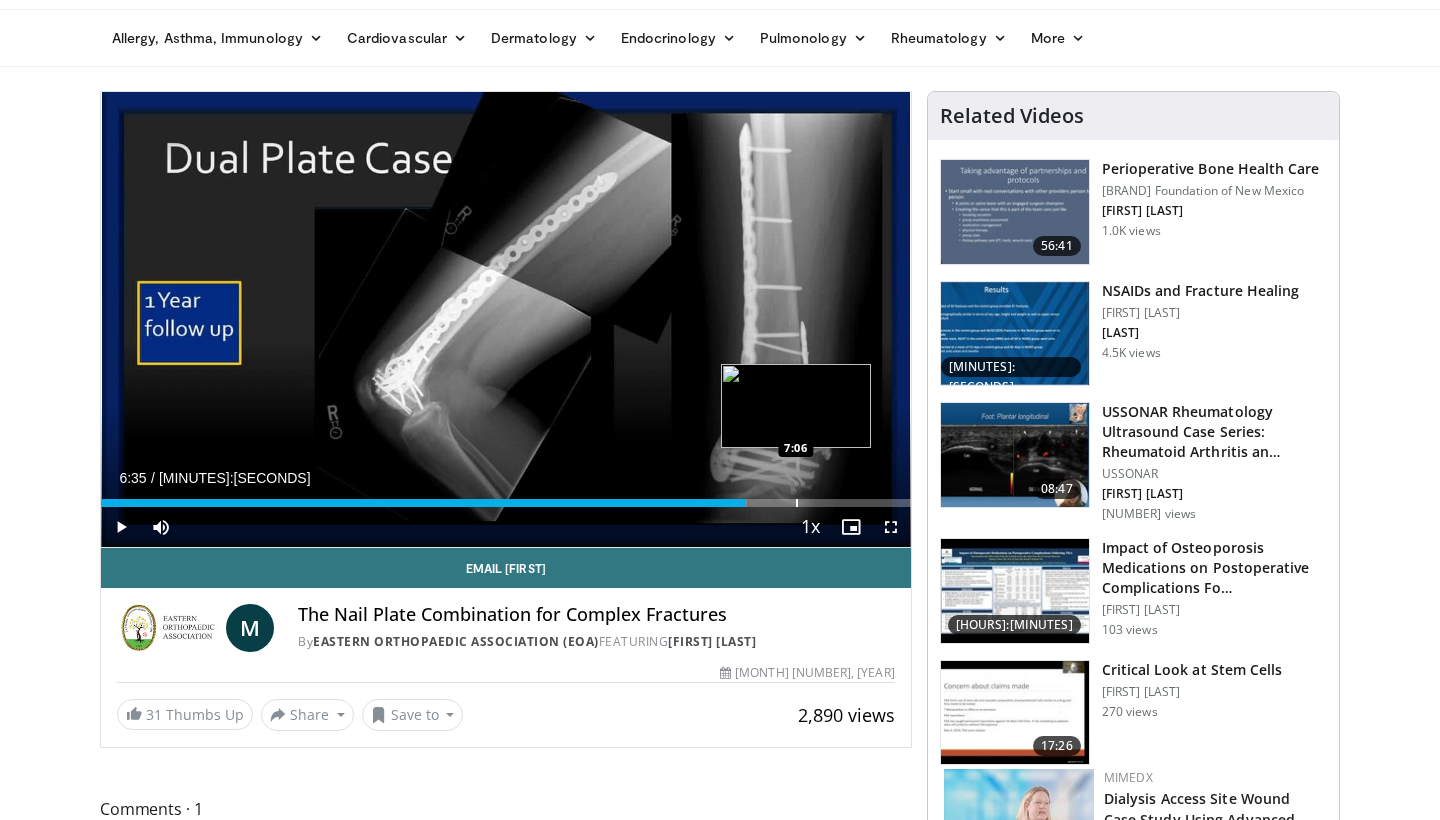 click at bounding box center [797, 503] 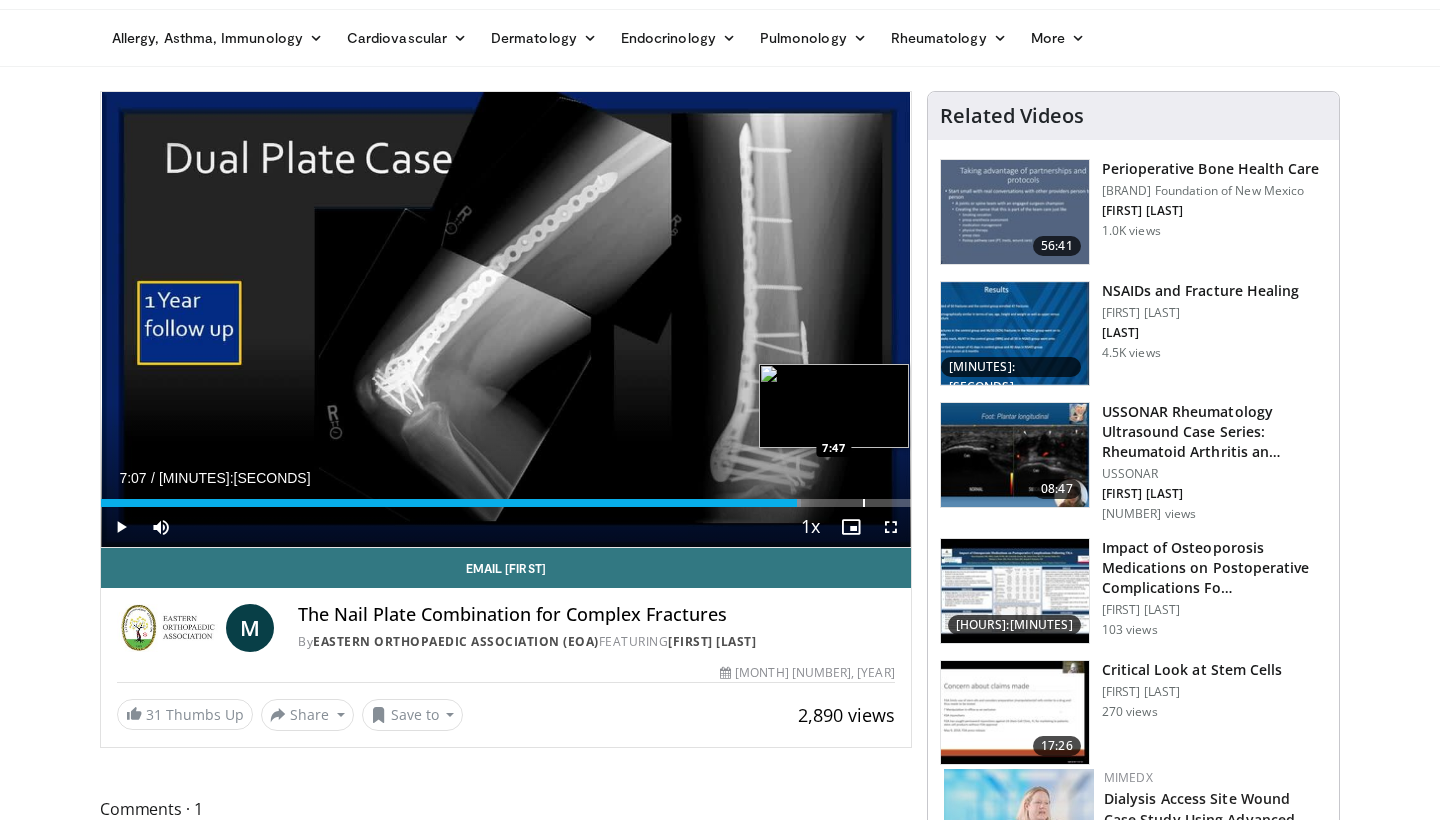 click at bounding box center (864, 503) 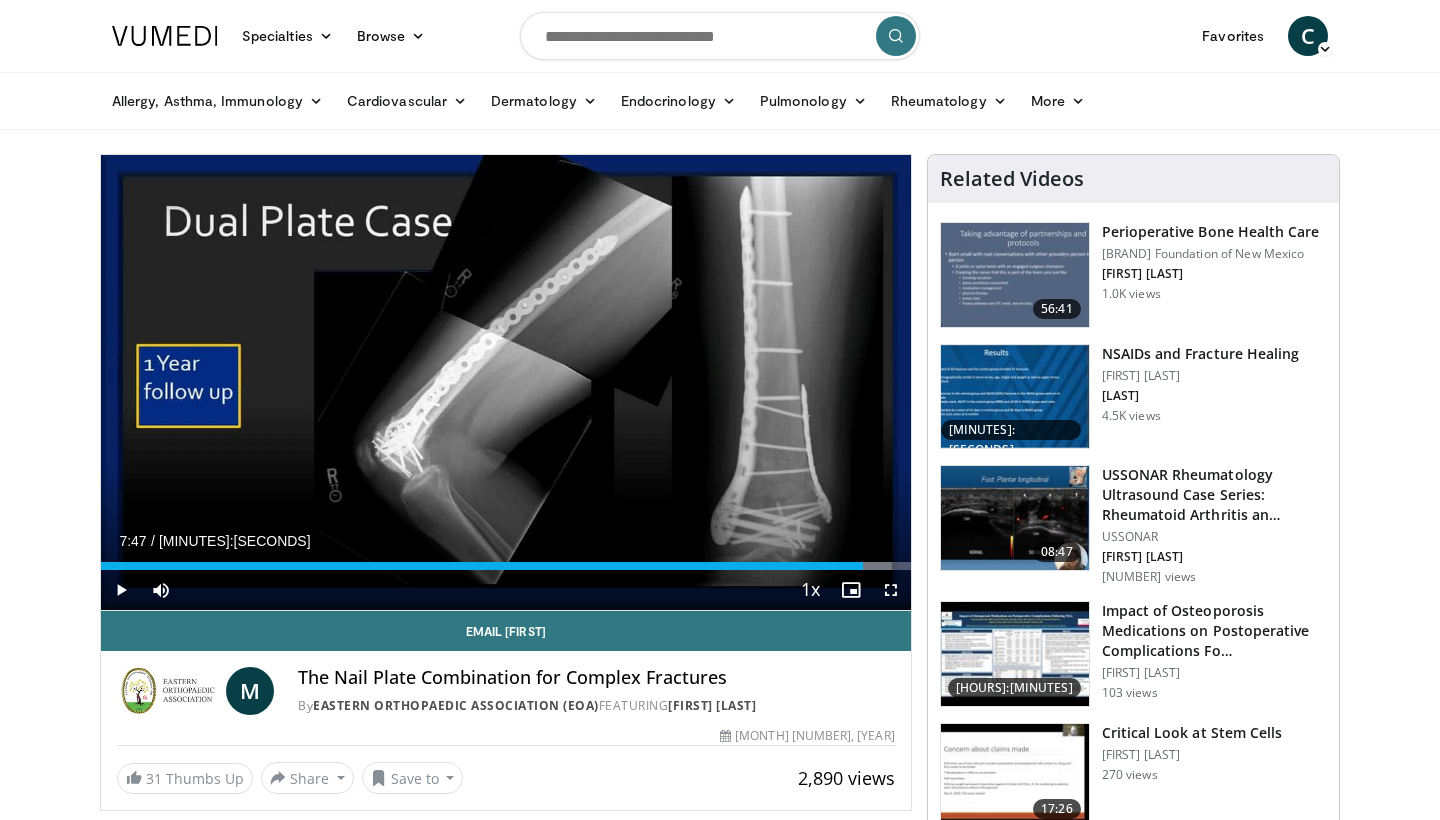 scroll, scrollTop: 0, scrollLeft: 0, axis: both 